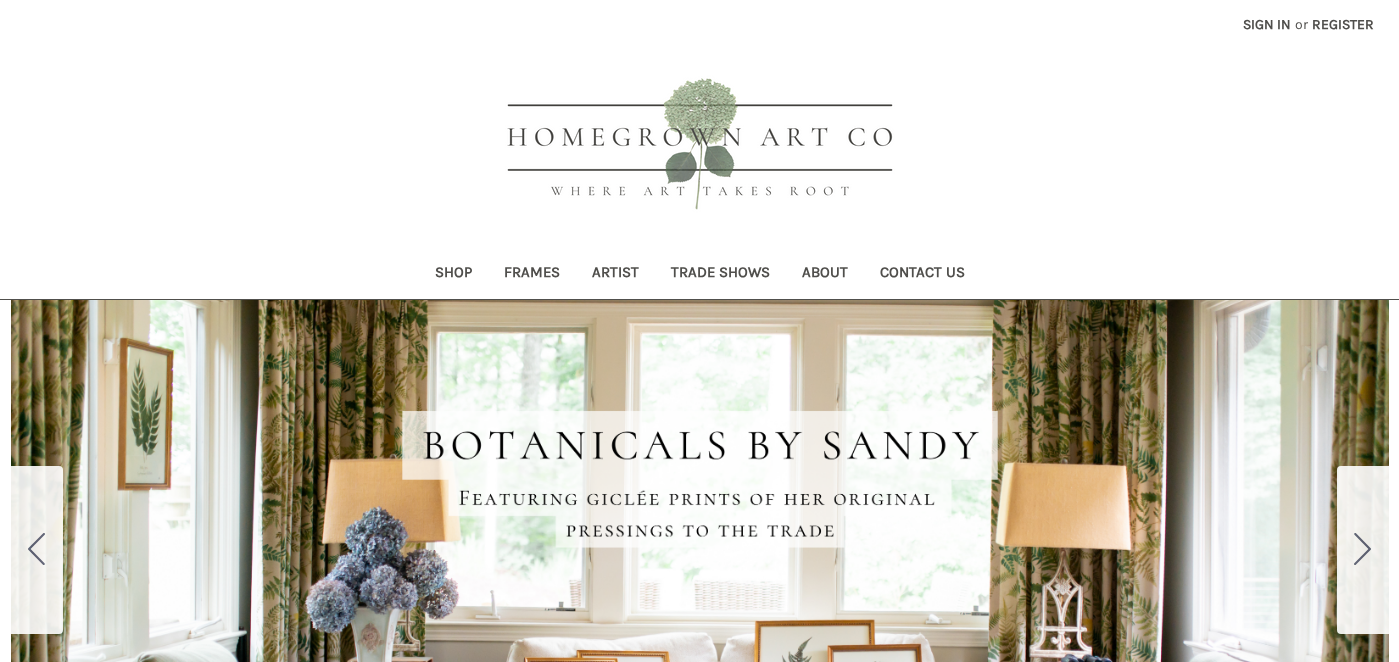 scroll, scrollTop: 0, scrollLeft: 0, axis: both 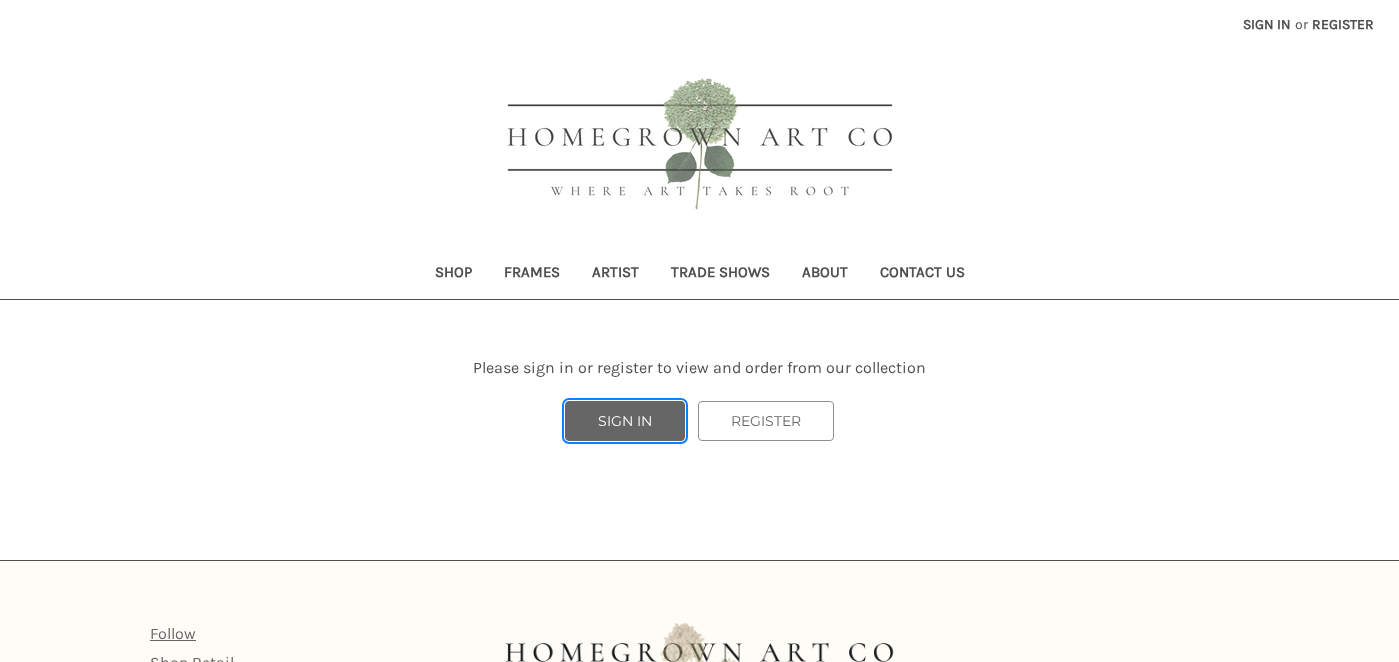 click on "SIGN IN" at bounding box center (625, 421) 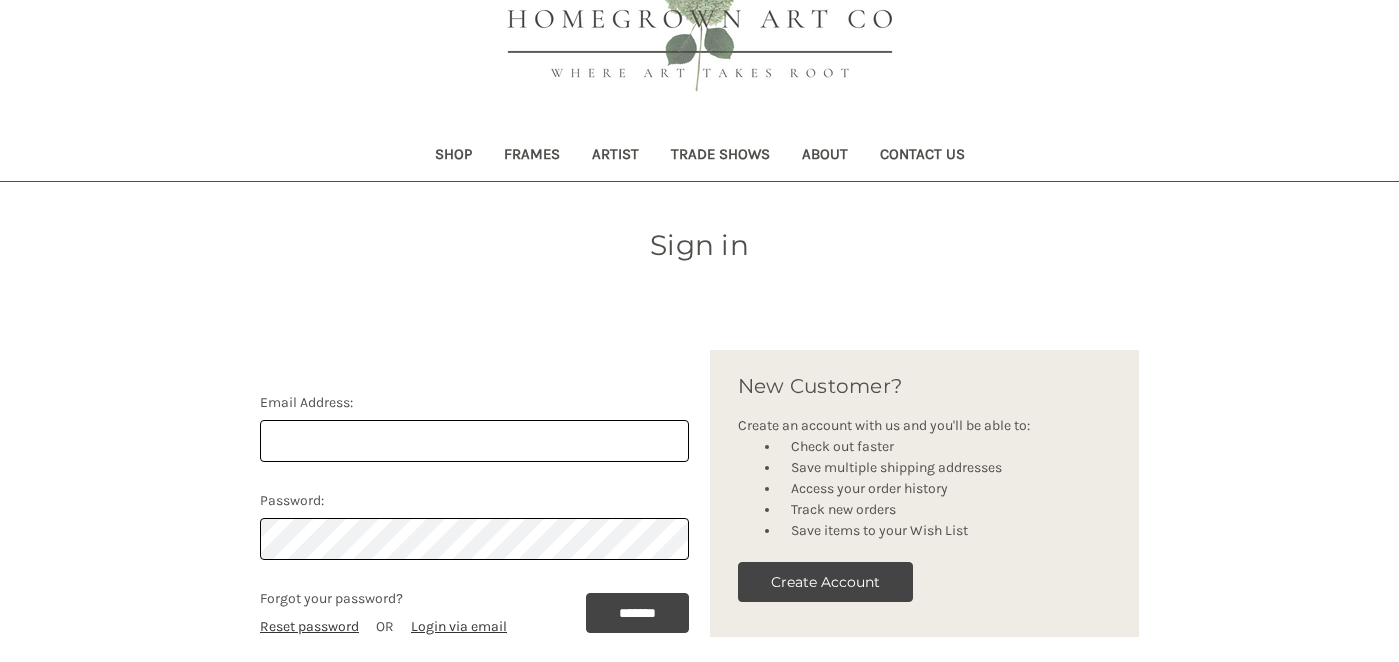 scroll, scrollTop: 119, scrollLeft: 0, axis: vertical 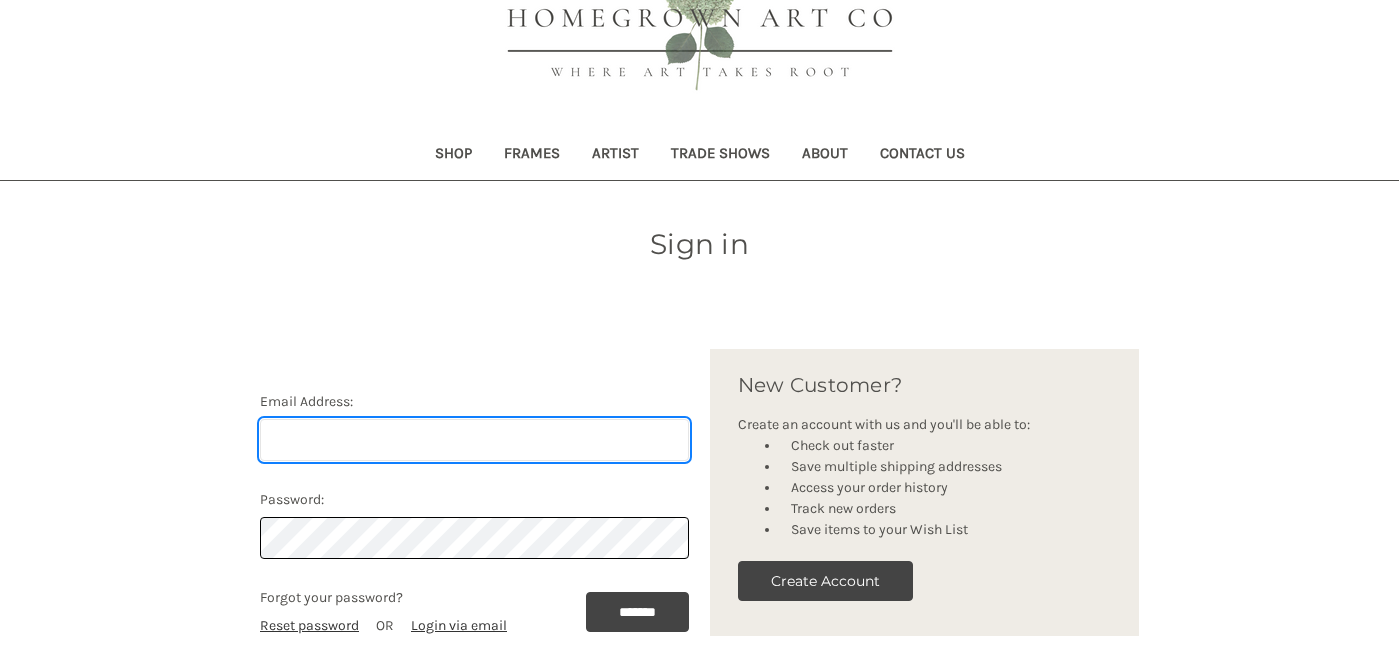 type on "[EMAIL]" 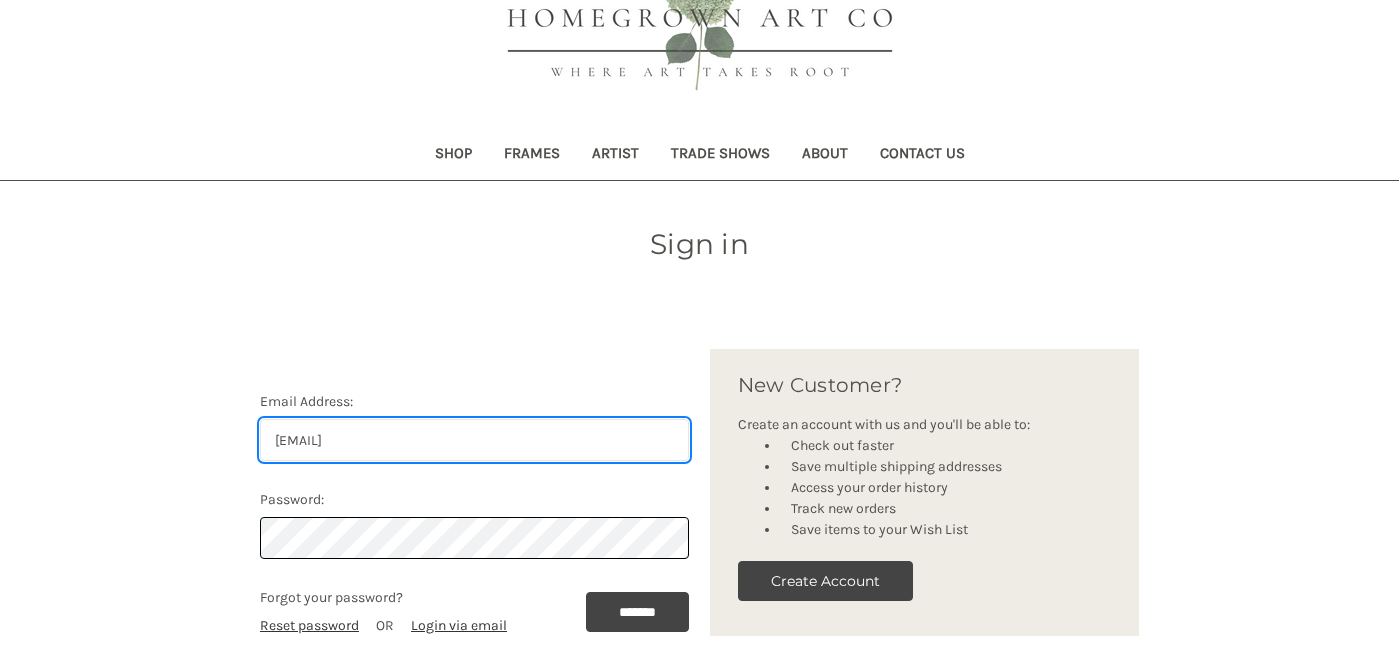 click on "[EMAIL]" at bounding box center [474, 440] 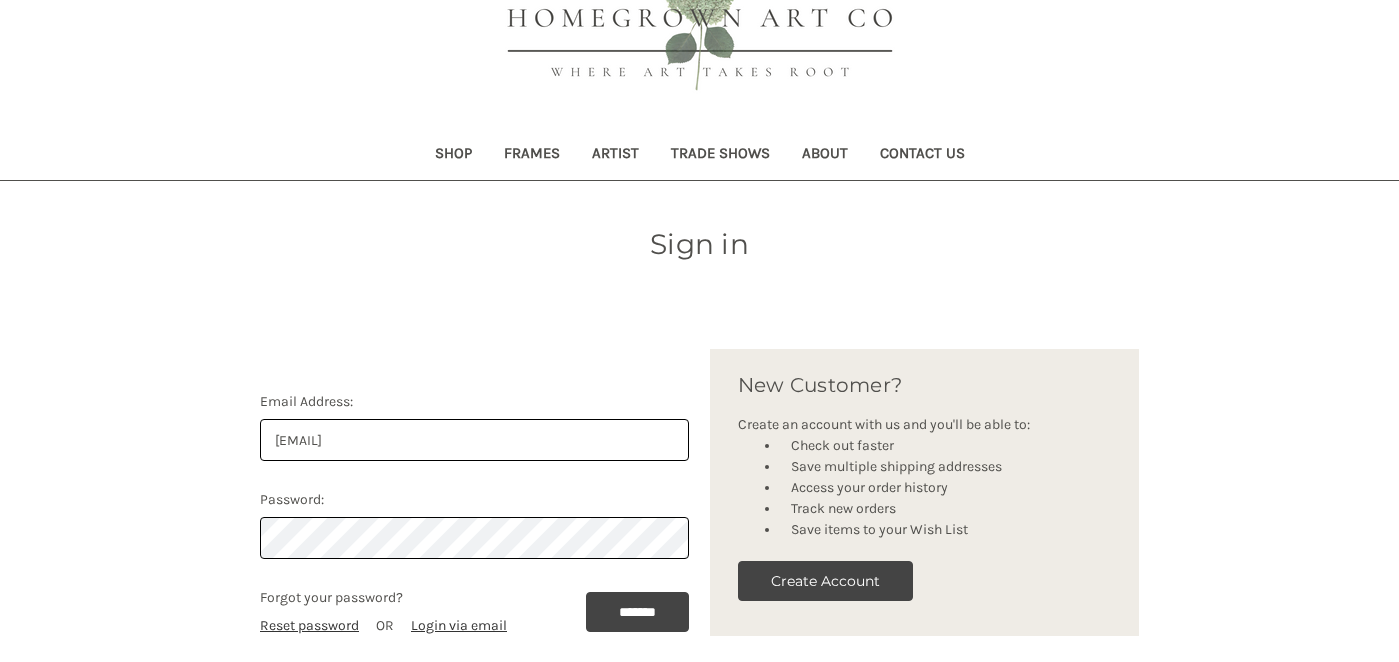 click on "Email Address:
lwhitaker@keystrokeconsulting.com
Password:
Forgot your password?
Reset password
OR
Login via email
*******
New Customer?
Create an account with us and you'll be able to:
Check out faster
Save multiple shipping addresses
Access your order history" at bounding box center [700, 510] 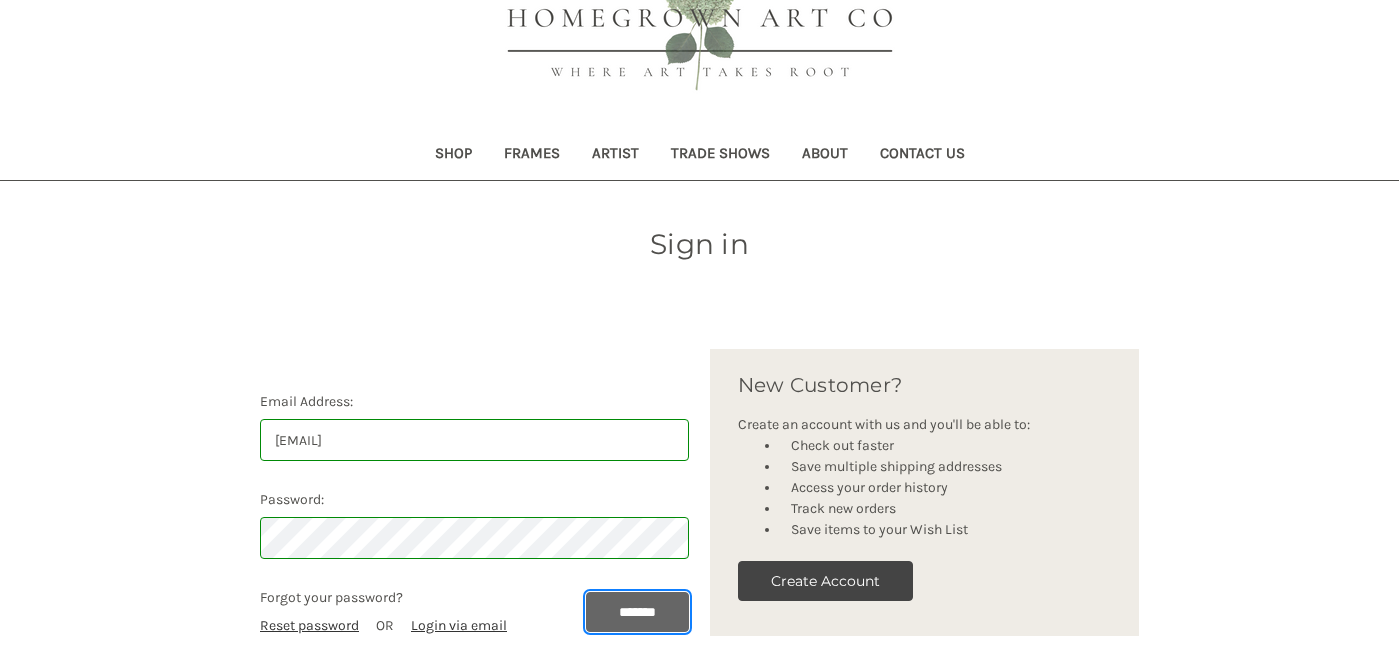 click on "*******" at bounding box center [637, 612] 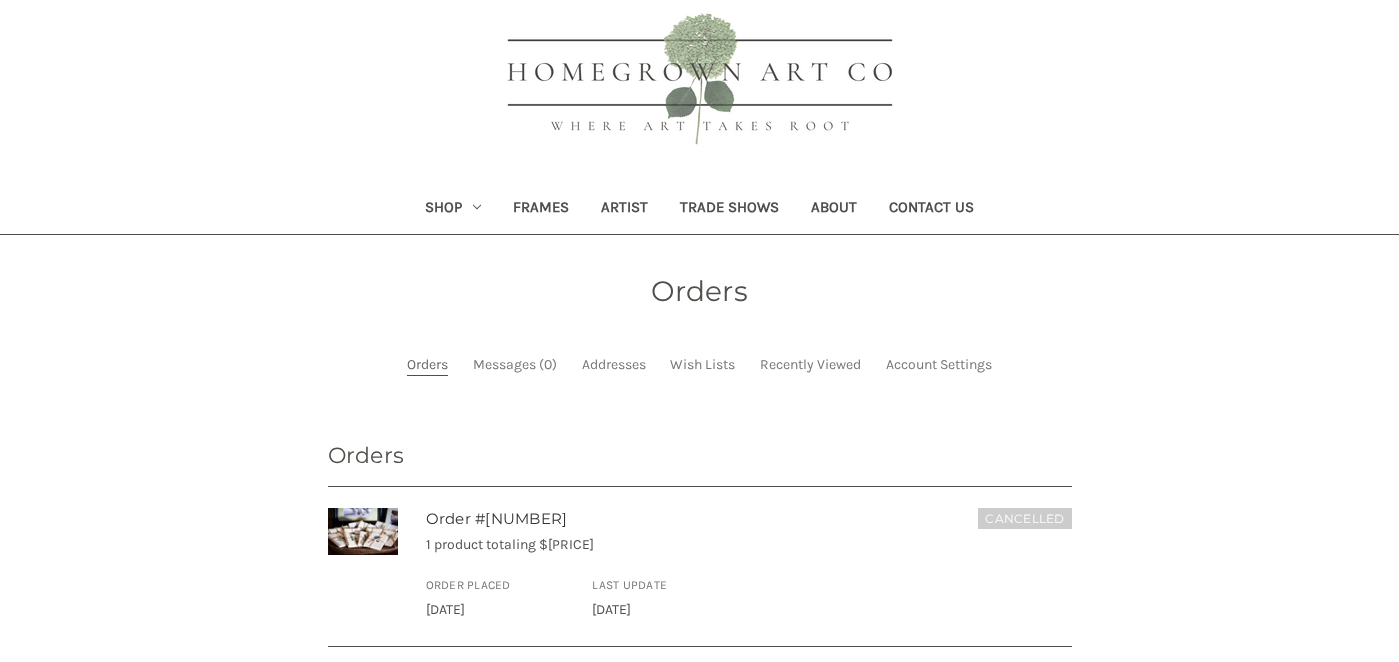 scroll, scrollTop: 67, scrollLeft: 0, axis: vertical 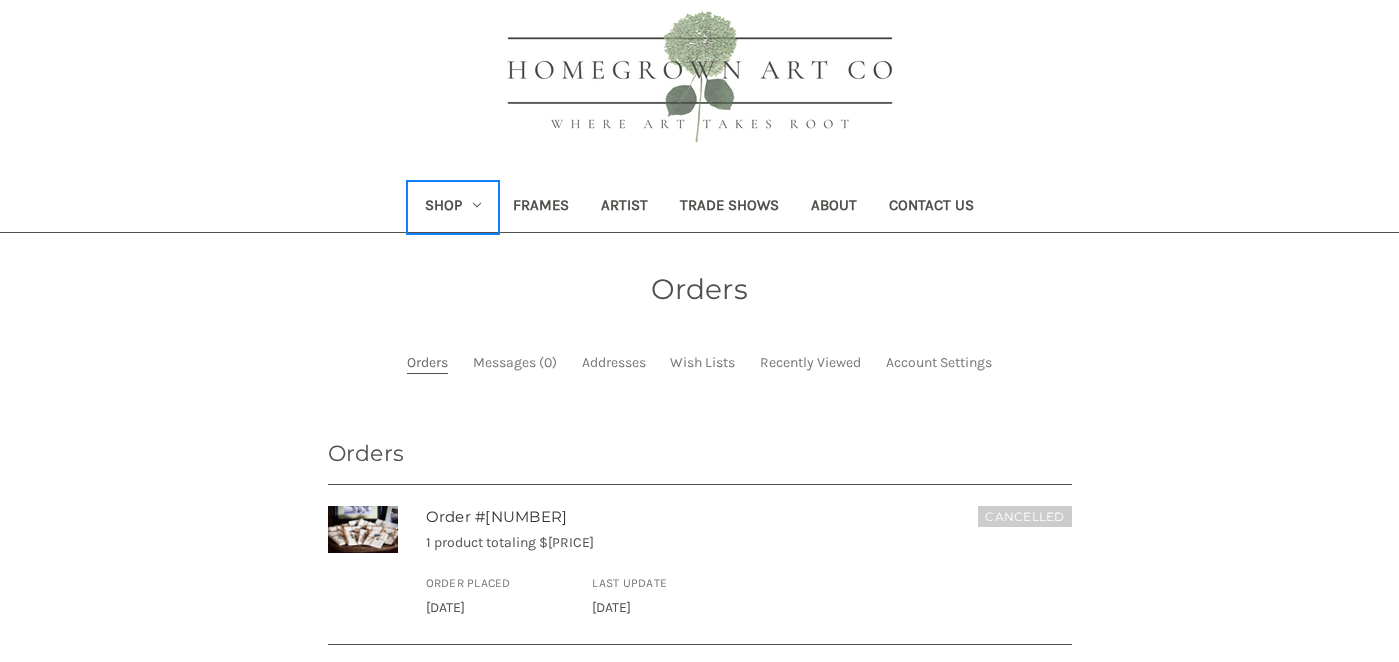 click on "Shop" at bounding box center (453, 207) 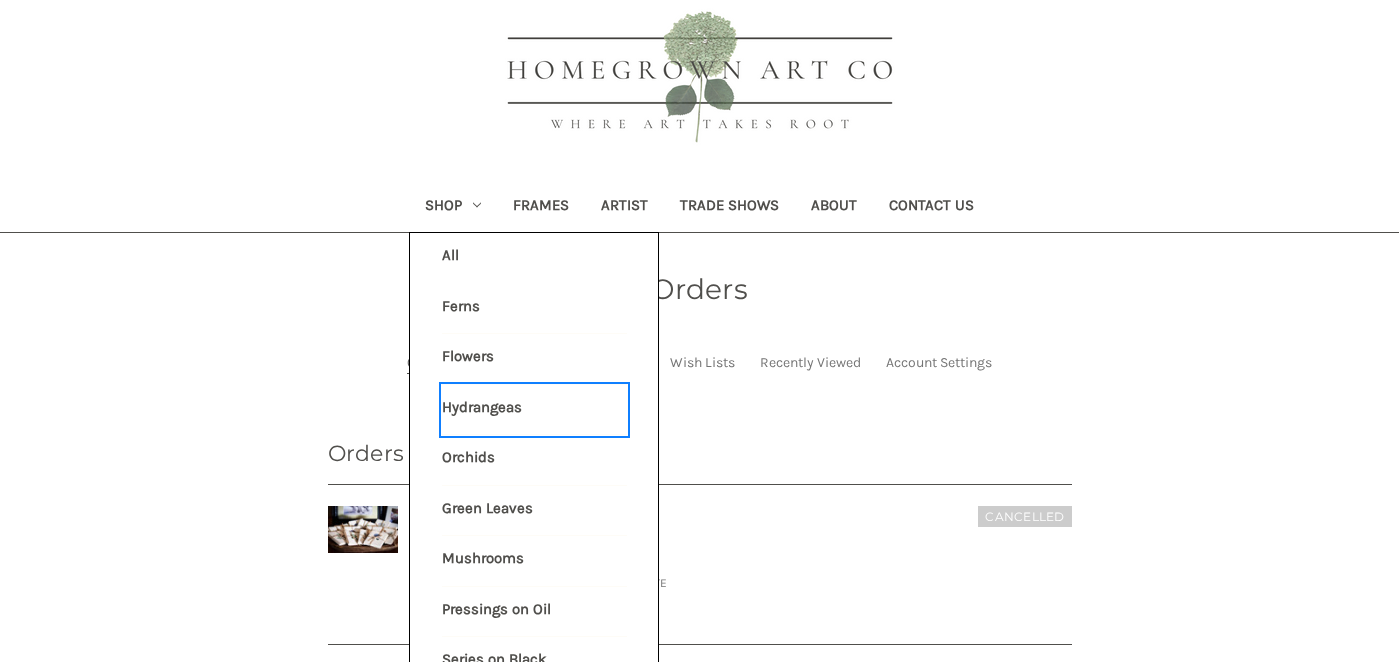 click on "Hydrangeas" at bounding box center (534, 410) 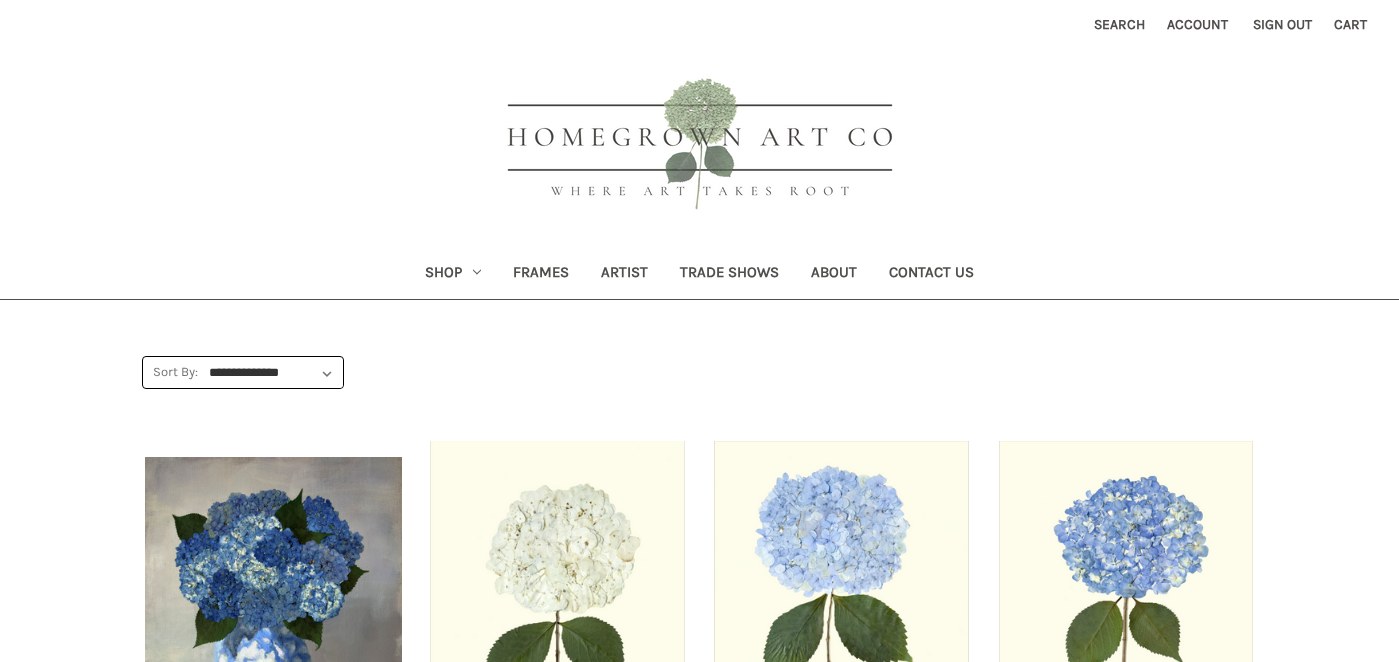 scroll, scrollTop: 145, scrollLeft: 0, axis: vertical 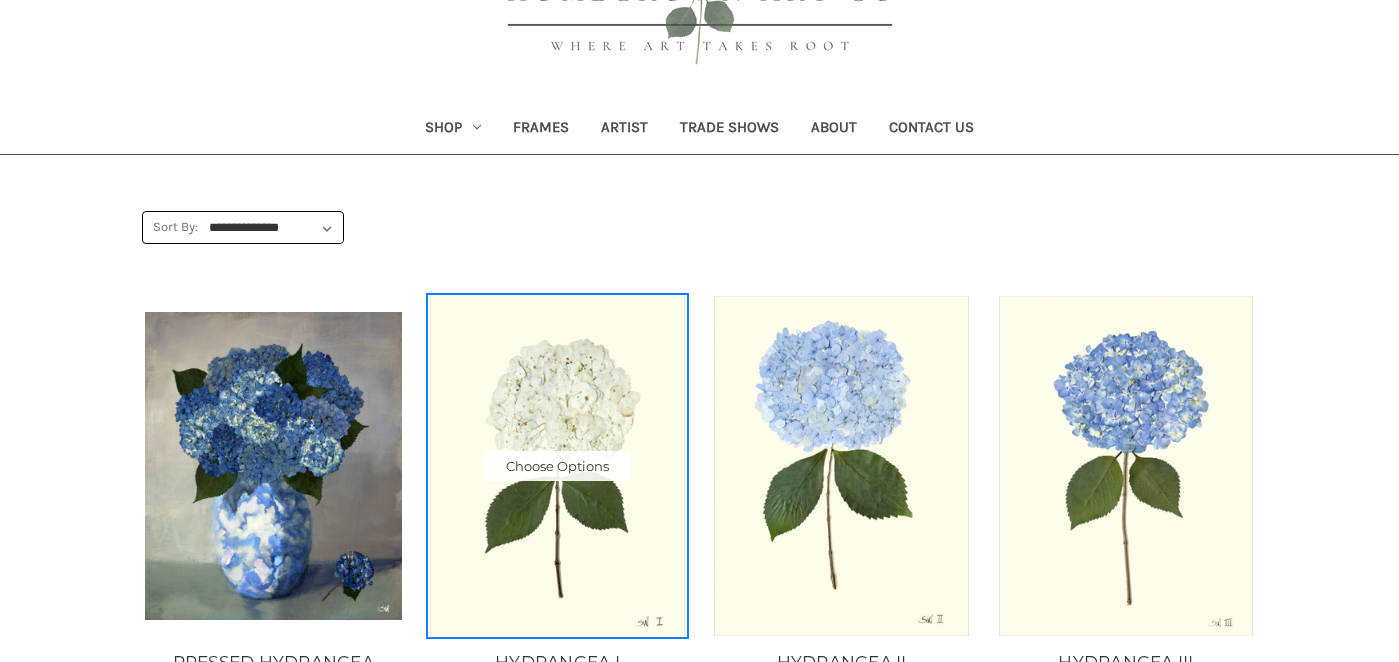 click at bounding box center [557, 465] 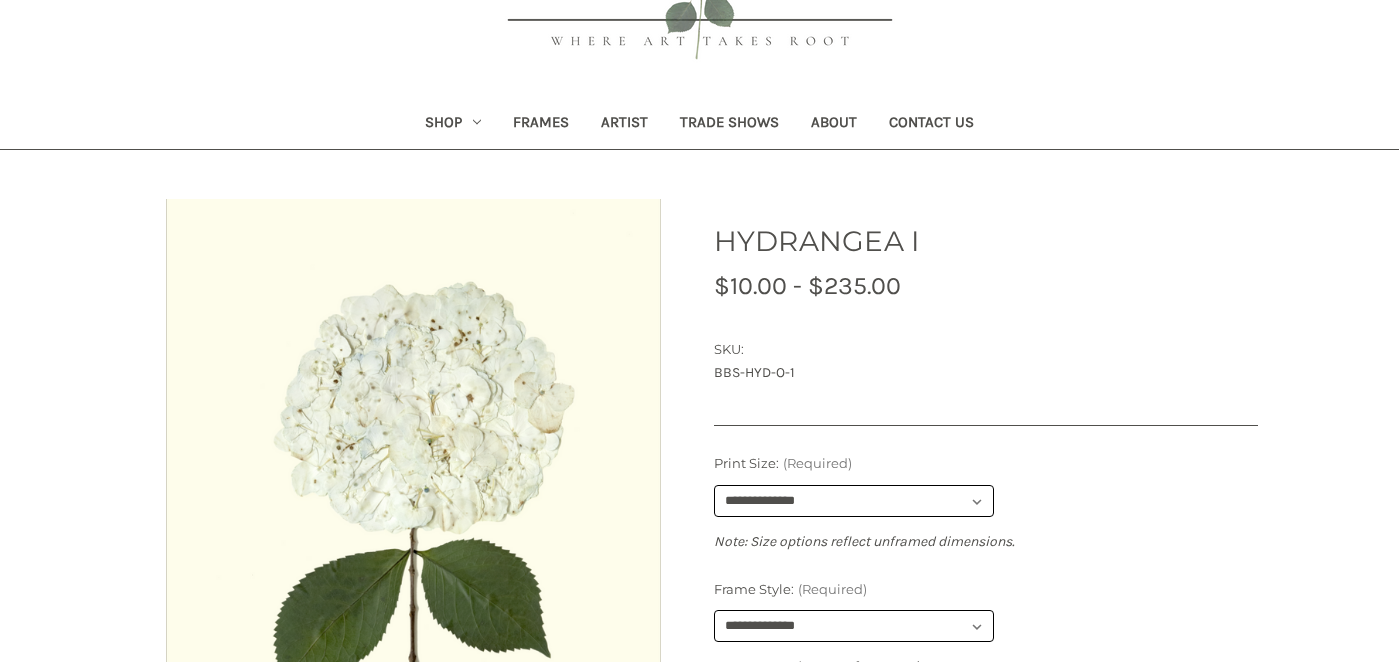 scroll, scrollTop: 421, scrollLeft: 0, axis: vertical 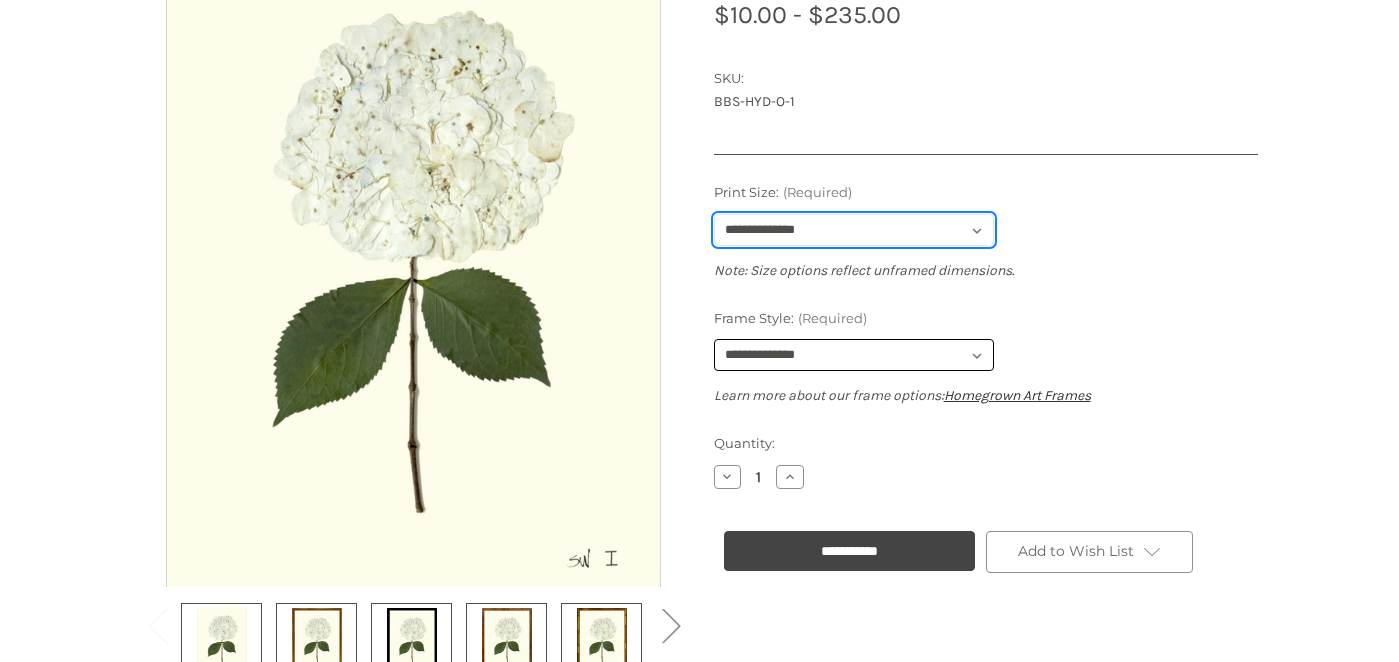 click on "[MASKED_DATA]" at bounding box center [854, 230] 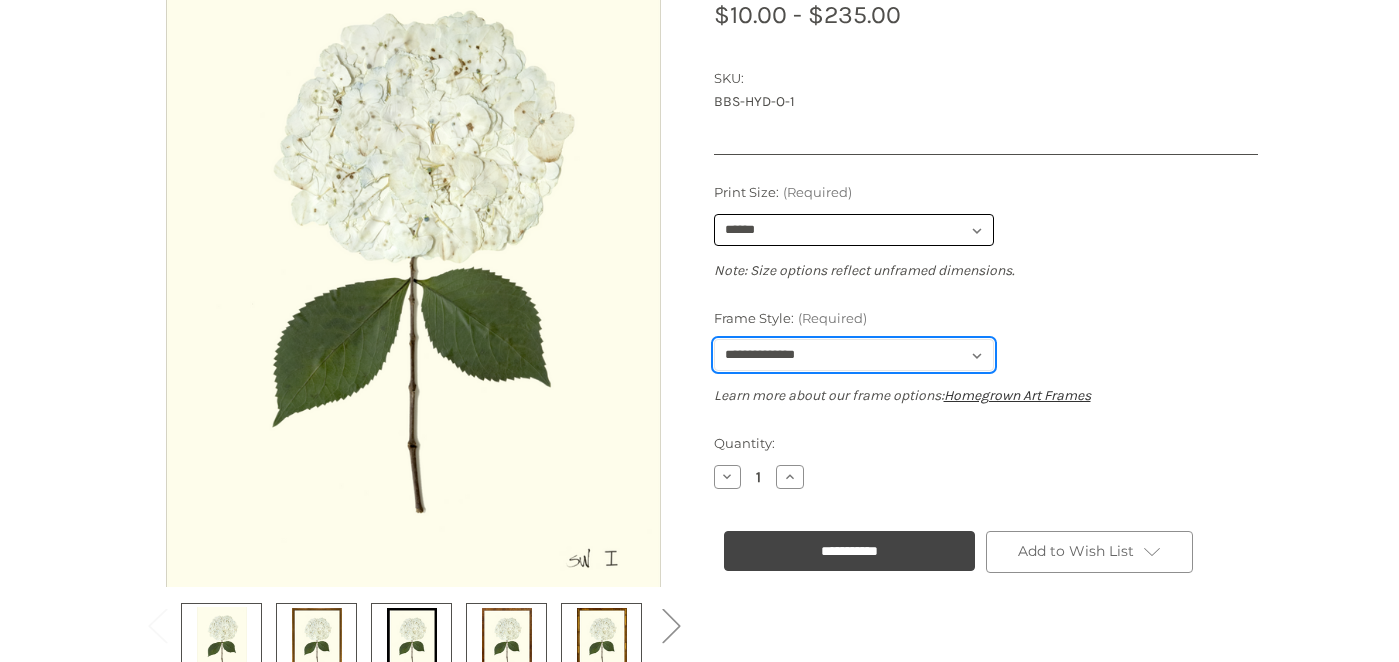 click on "[MASKED_DATA]" at bounding box center (854, 355) 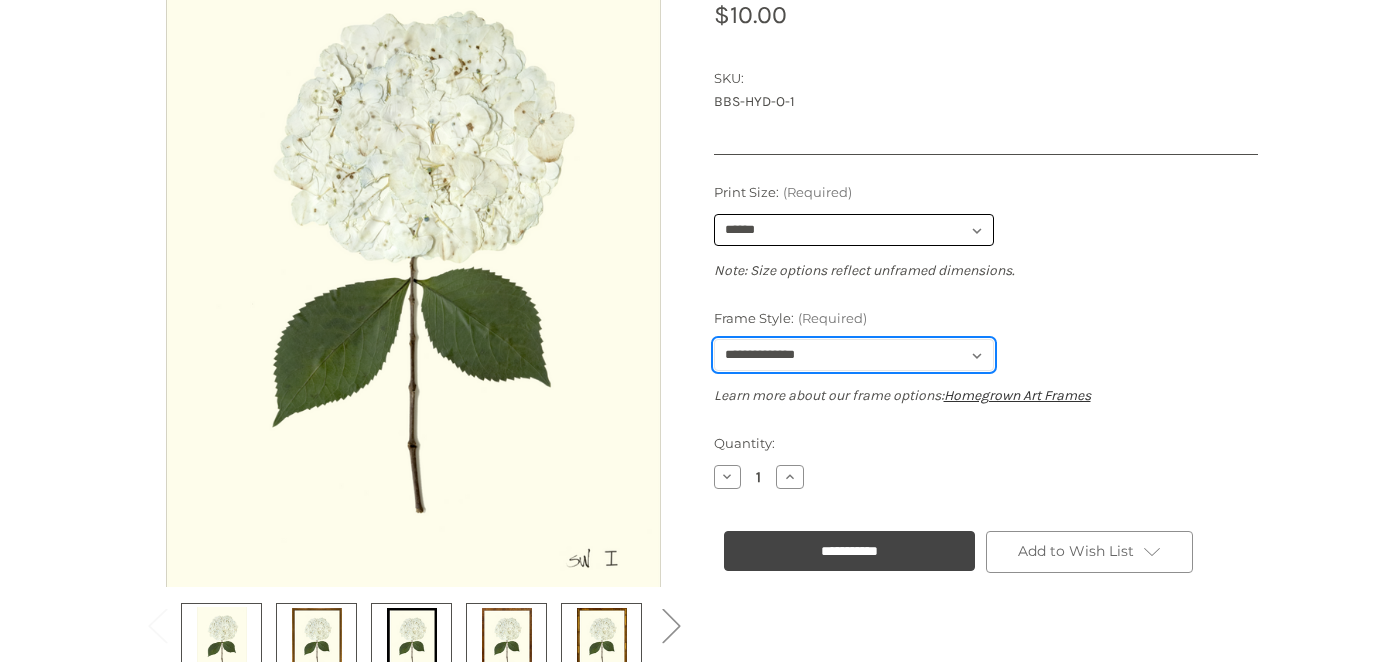 select on "[MASKED_DATA]" 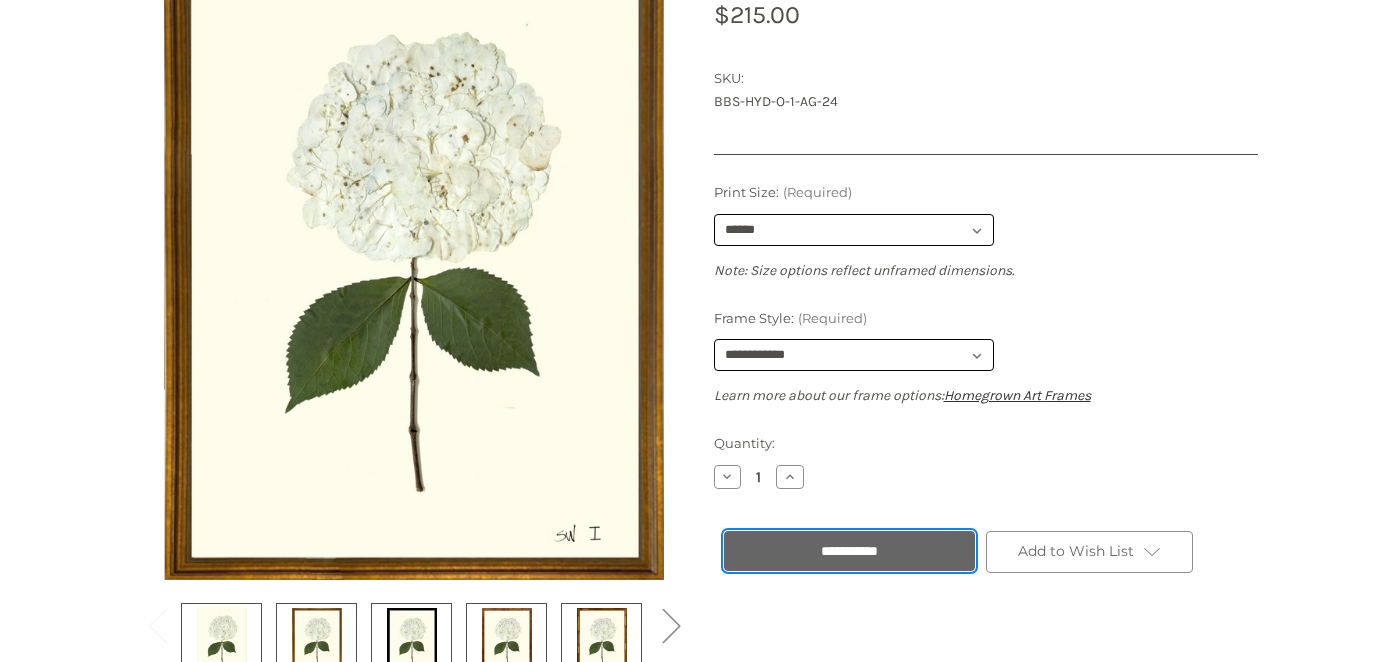 click on "[MASKED_DATA]" at bounding box center (849, 551) 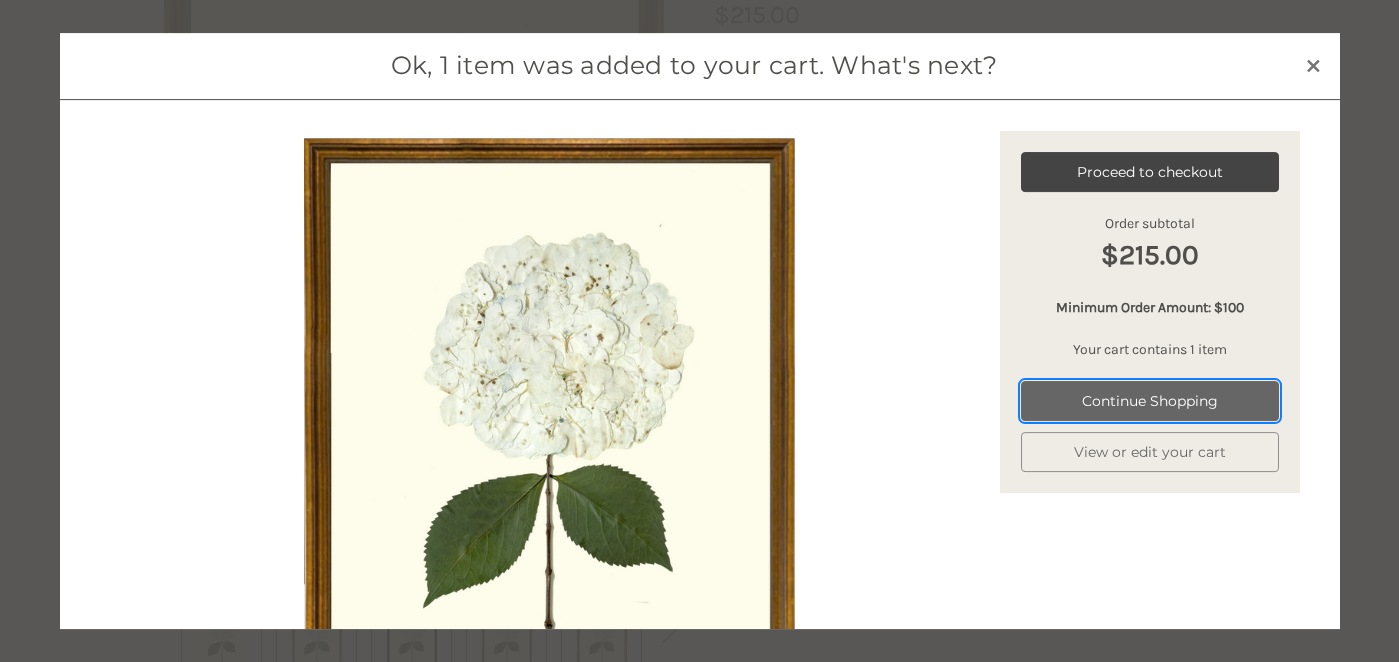 click on "Continue Shopping" at bounding box center [1150, 401] 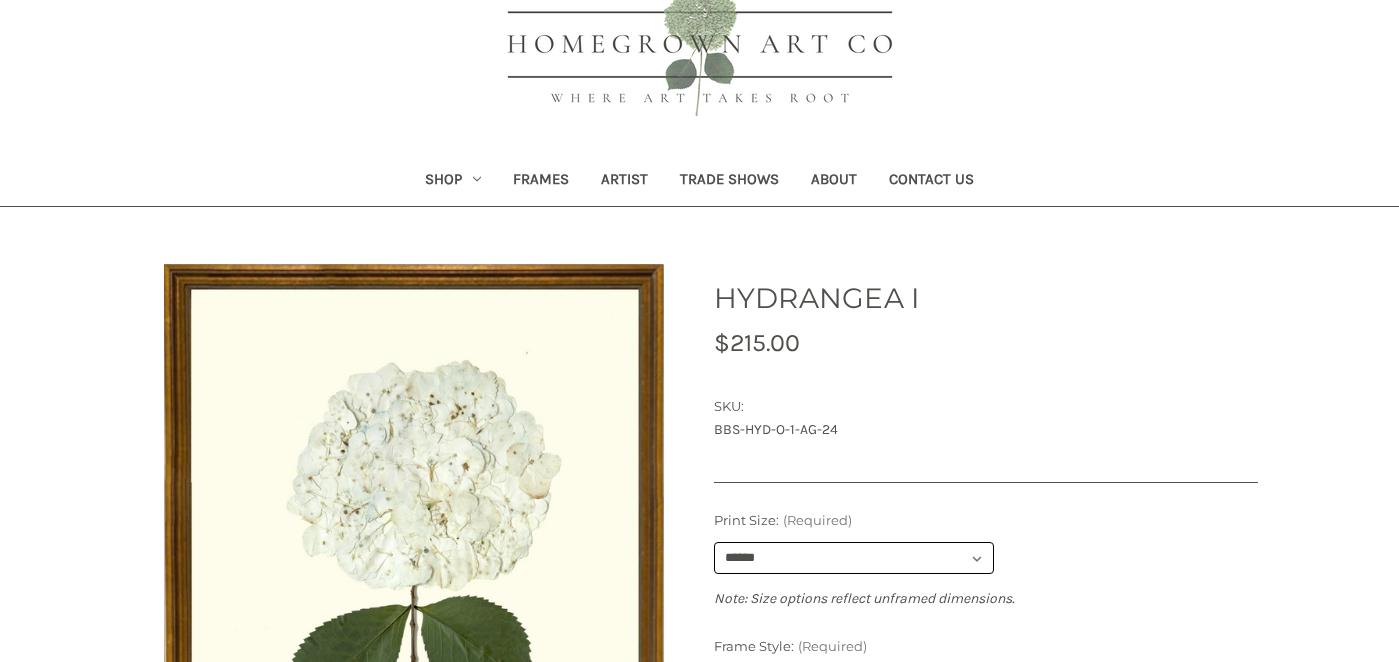 scroll, scrollTop: 0, scrollLeft: 0, axis: both 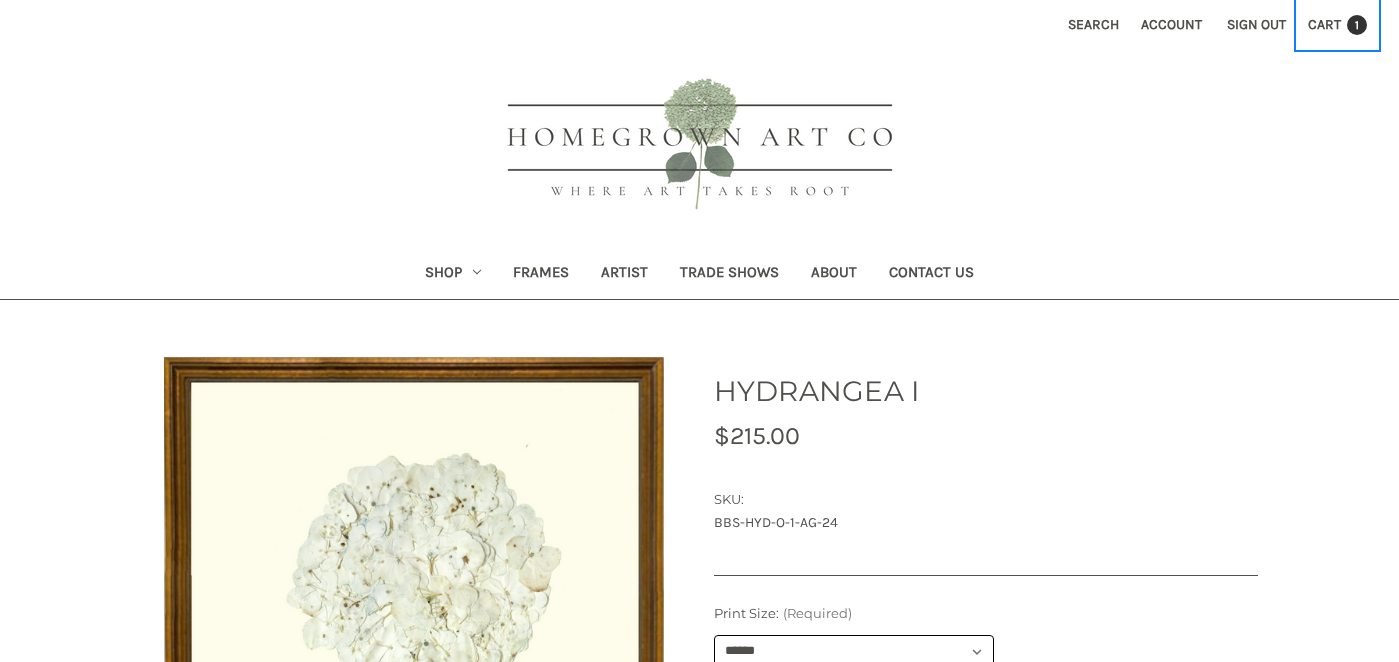 click on "Cart
1" at bounding box center [1337, 24] 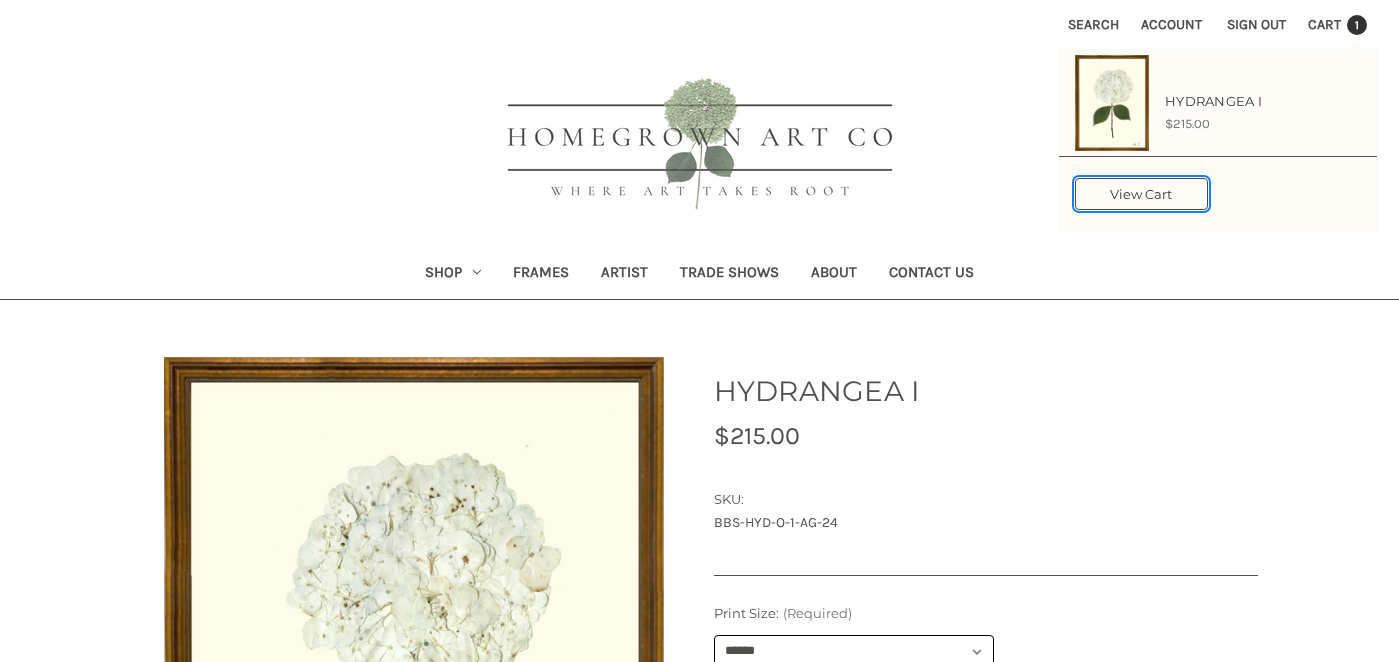 click on "View Cart" at bounding box center [1141, 194] 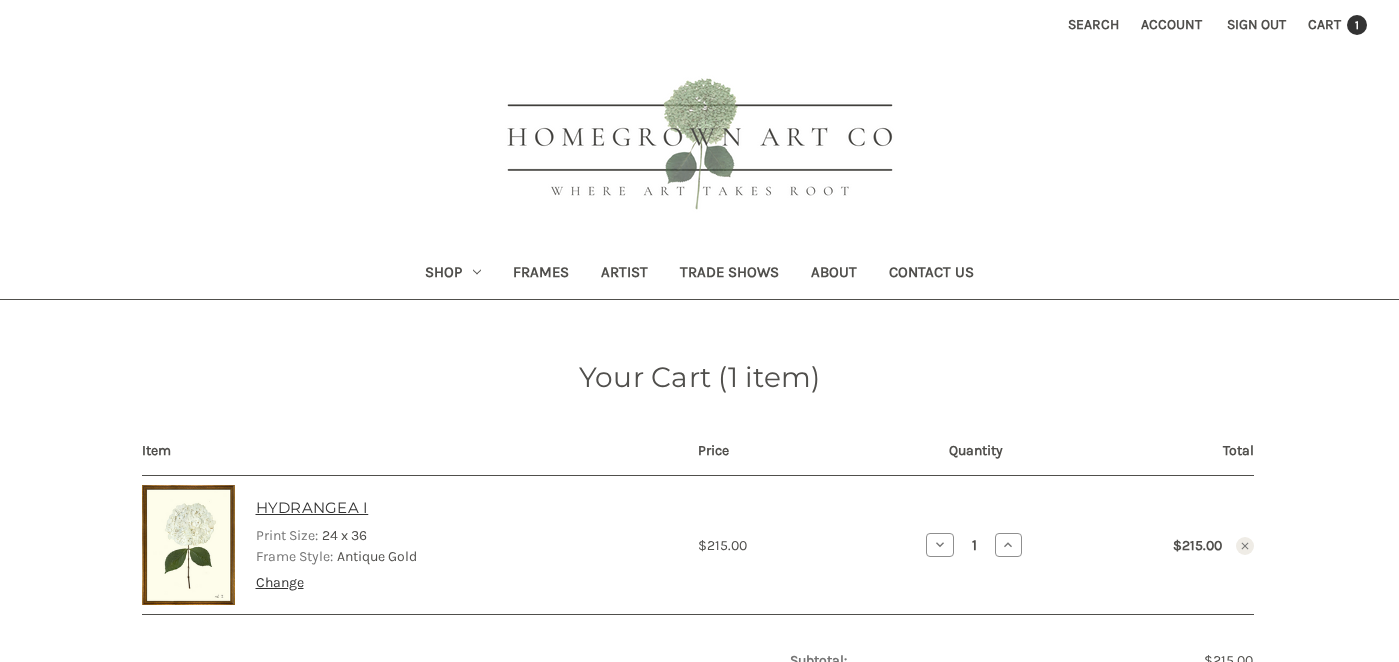 scroll, scrollTop: 457, scrollLeft: 0, axis: vertical 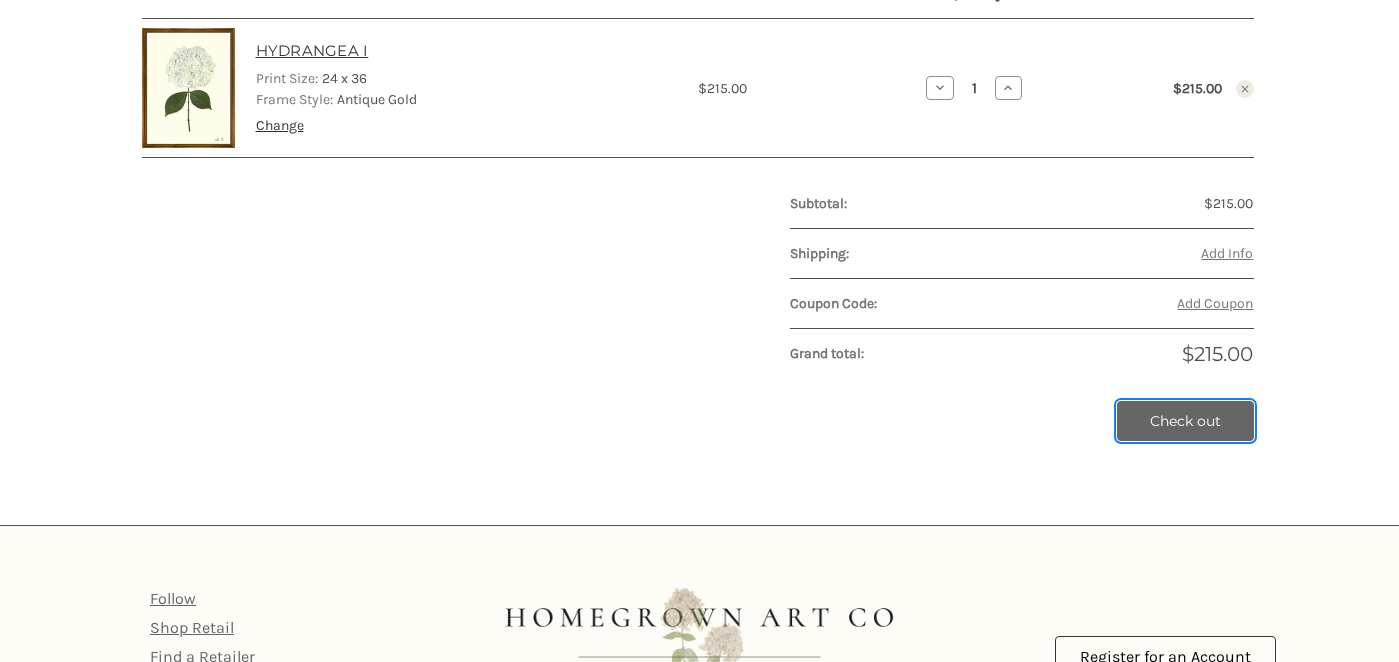 click on "Check out" at bounding box center [1185, 421] 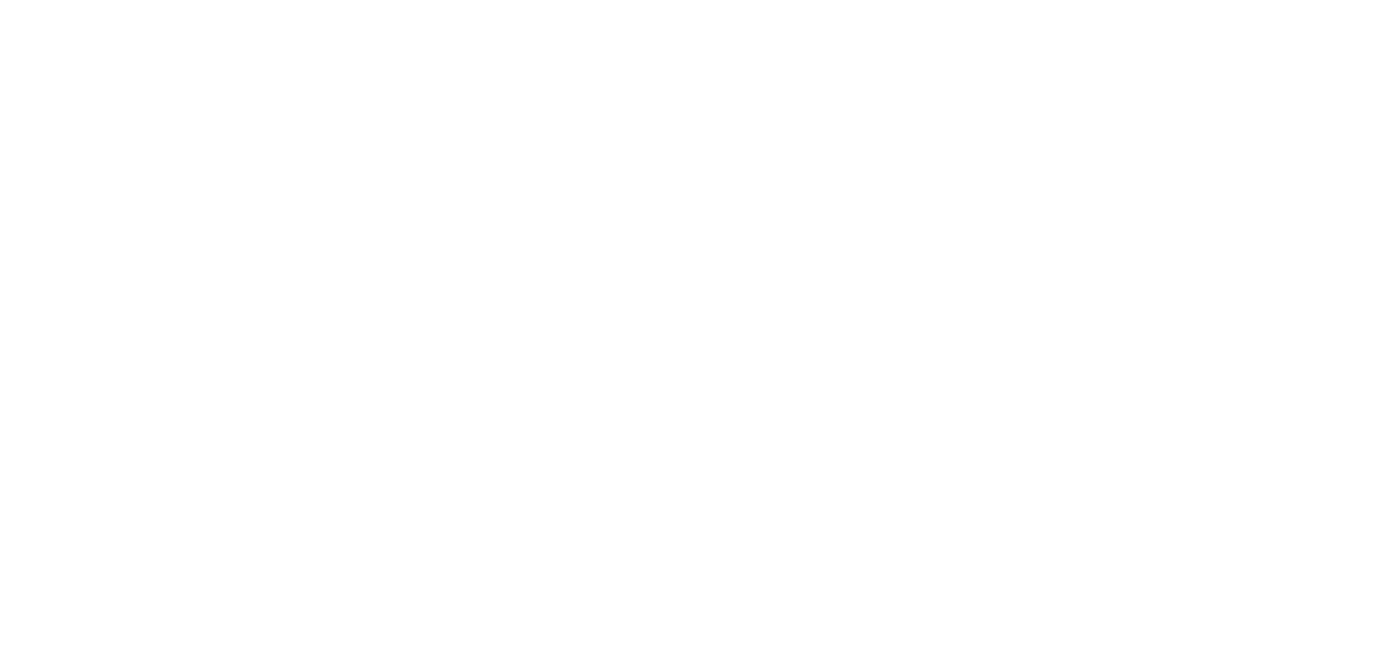 scroll, scrollTop: 0, scrollLeft: 0, axis: both 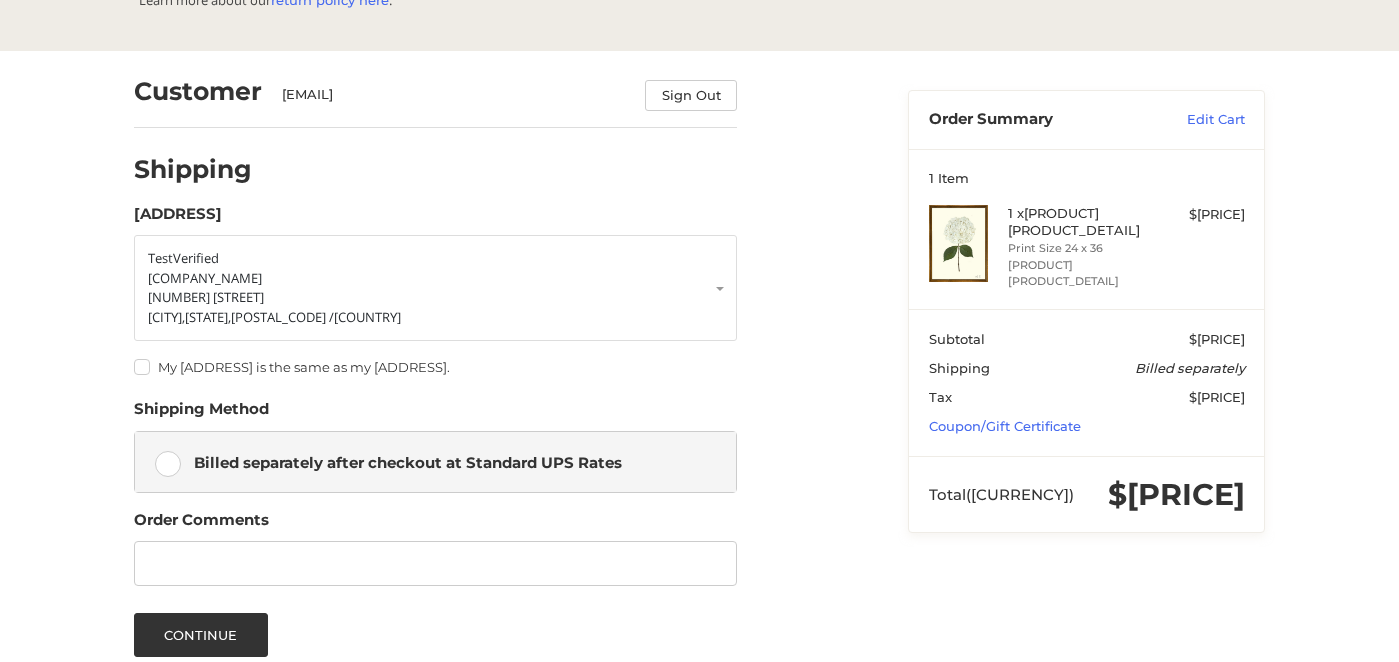 drag, startPoint x: 197, startPoint y: 463, endPoint x: 488, endPoint y: 455, distance: 291.10995 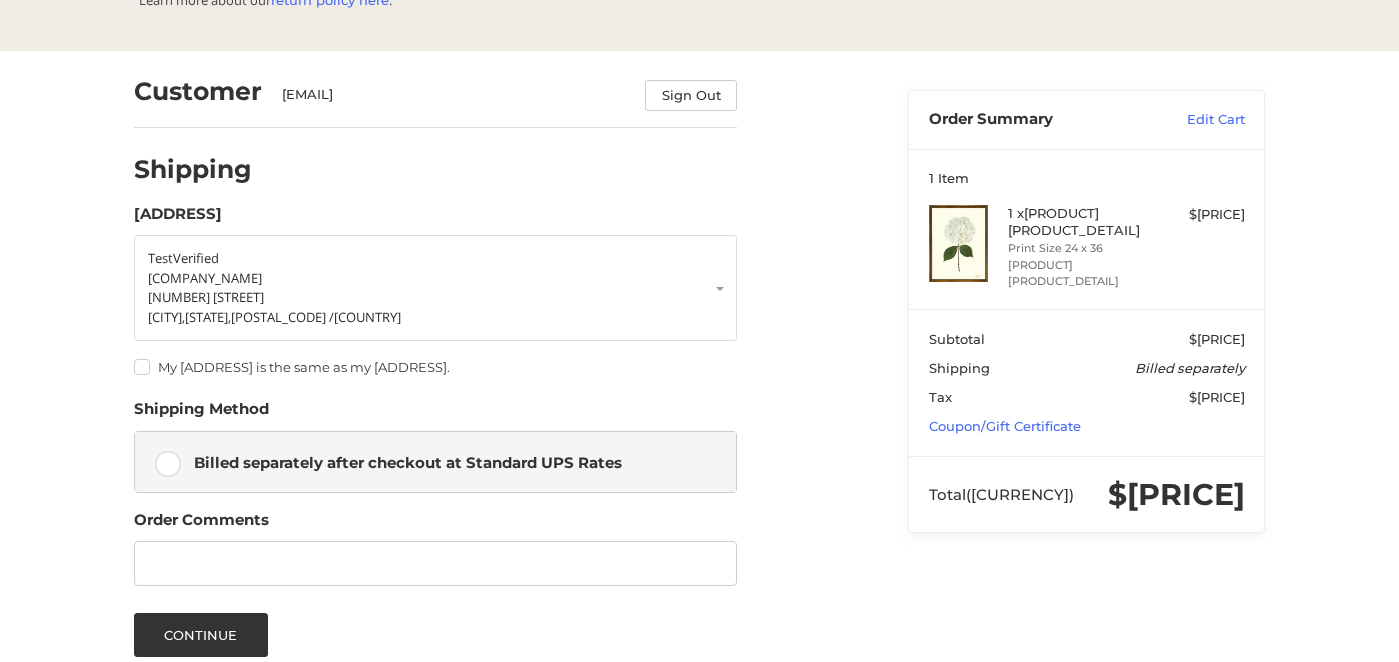 drag, startPoint x: 634, startPoint y: 468, endPoint x: 219, endPoint y: 455, distance: 415.20355 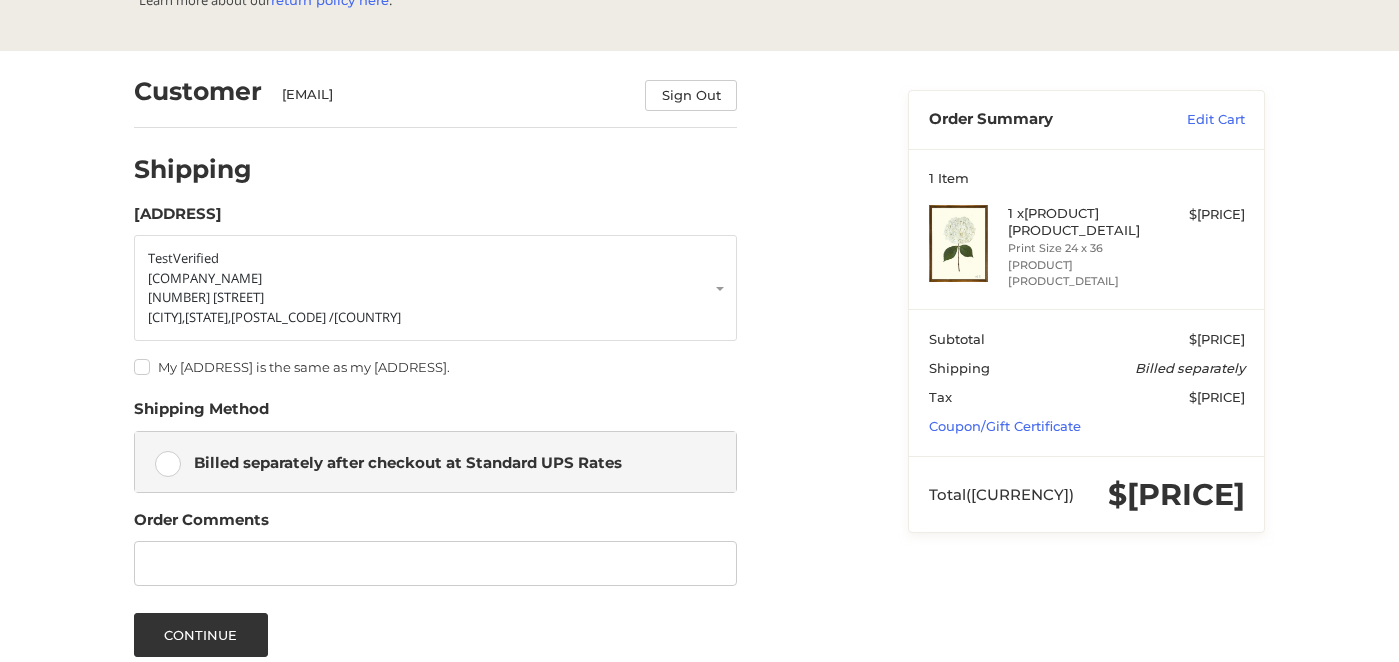 drag, startPoint x: 191, startPoint y: 448, endPoint x: 400, endPoint y: 454, distance: 209.0861 